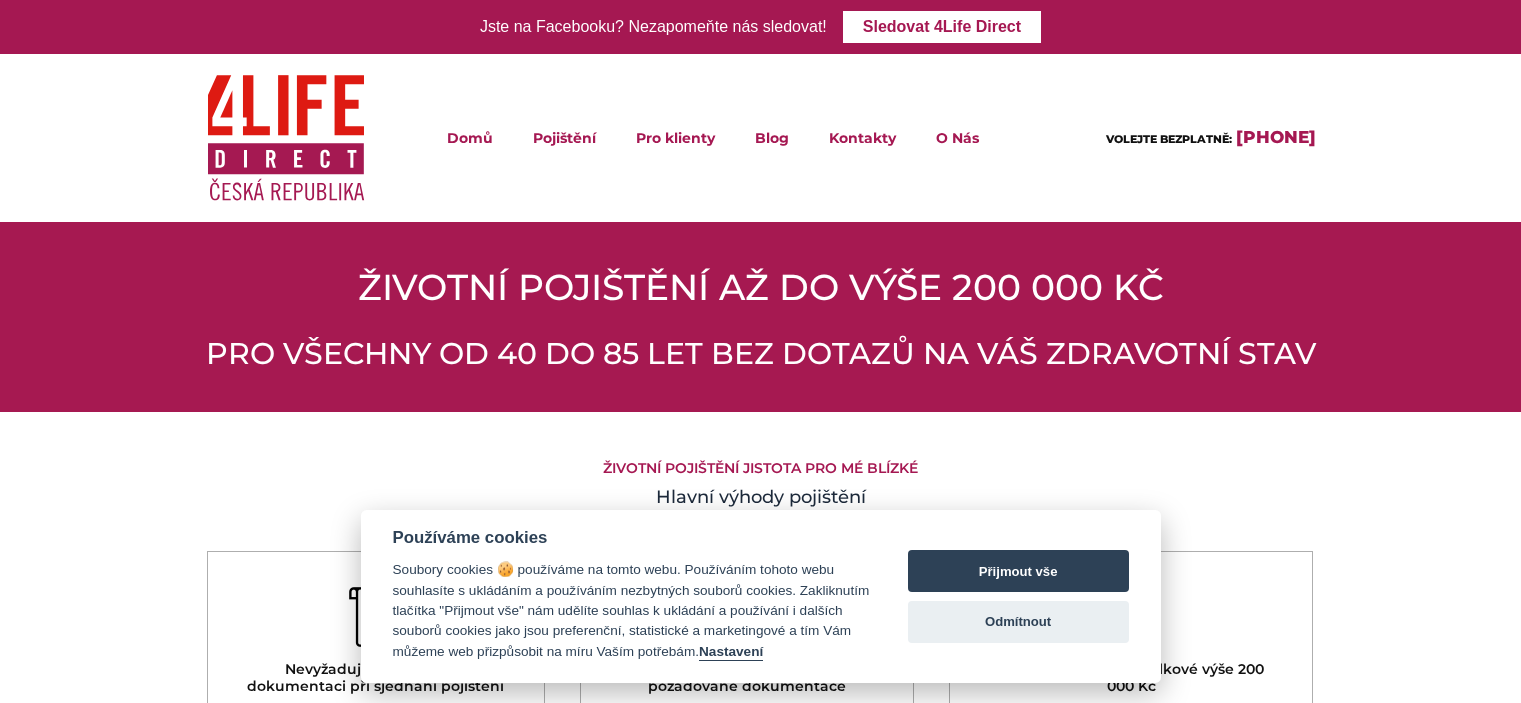 scroll, scrollTop: 0, scrollLeft: 0, axis: both 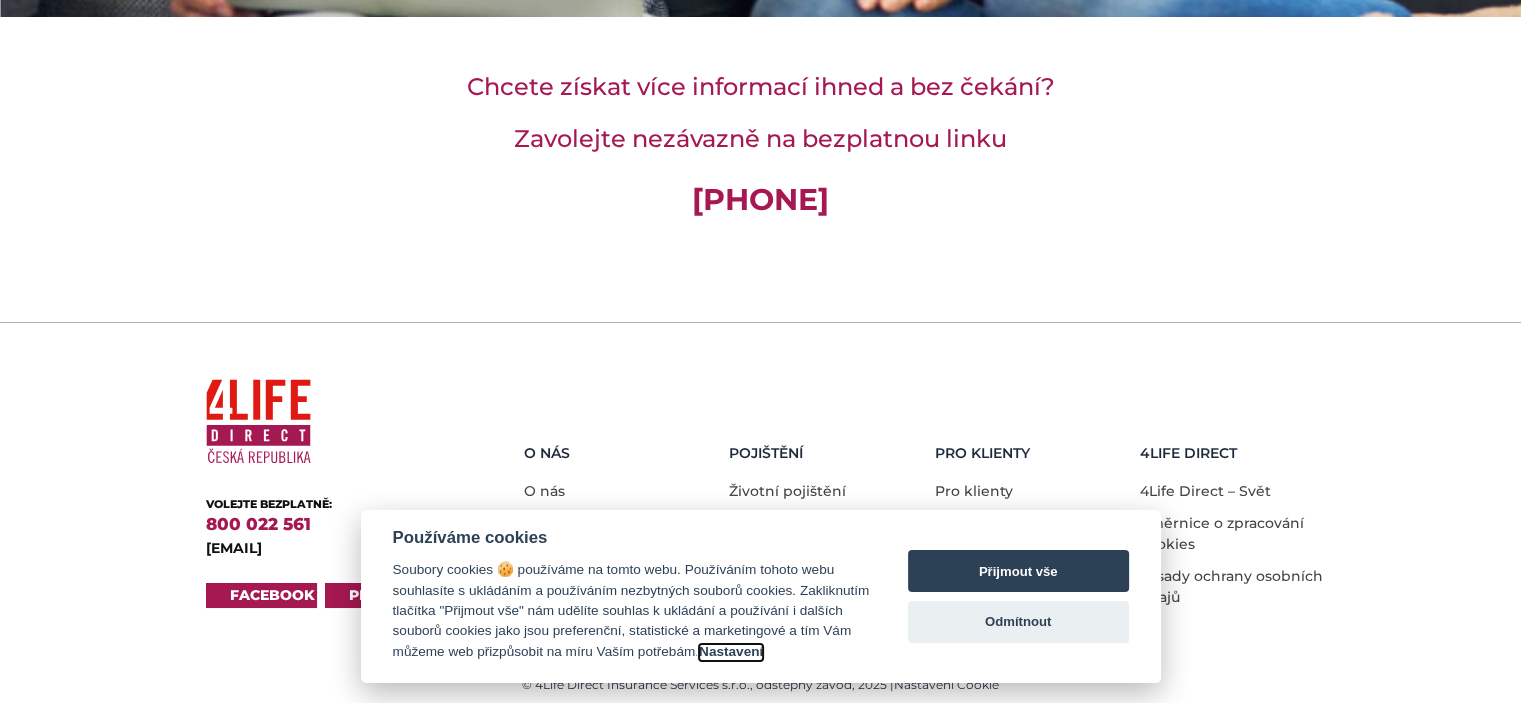 click on "Nastavení" at bounding box center [731, 652] 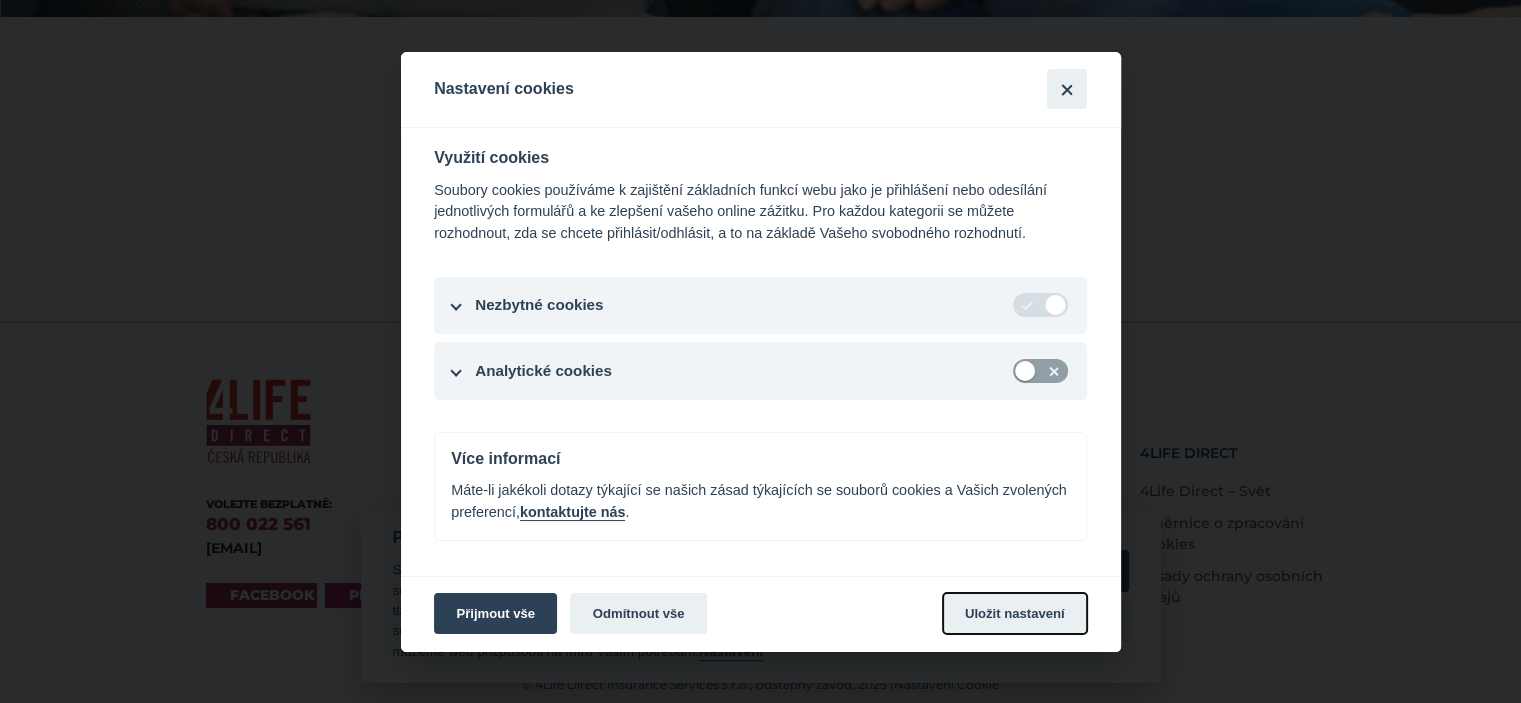 click on "Uložit nastavení" at bounding box center (1015, 614) 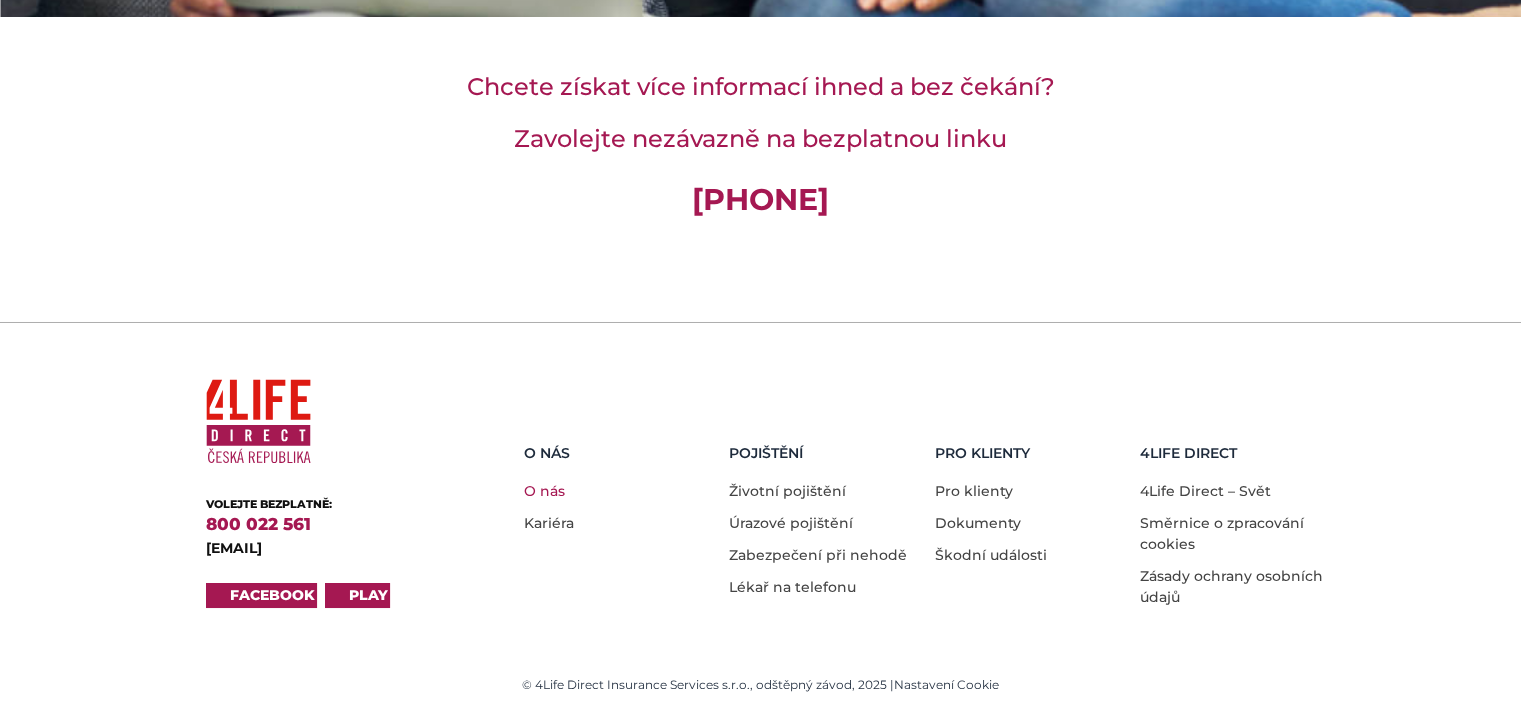 click on "O nás" at bounding box center [544, 491] 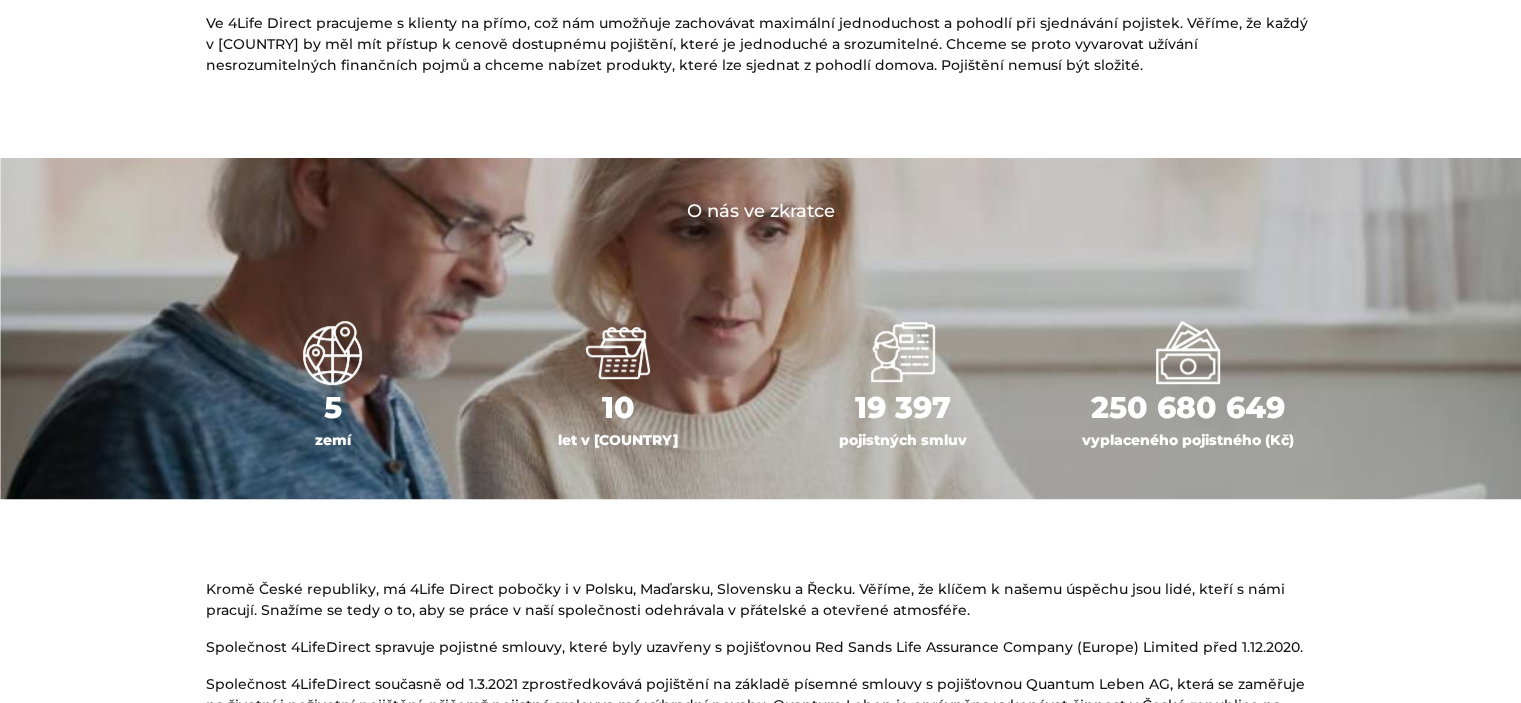 scroll, scrollTop: 800, scrollLeft: 0, axis: vertical 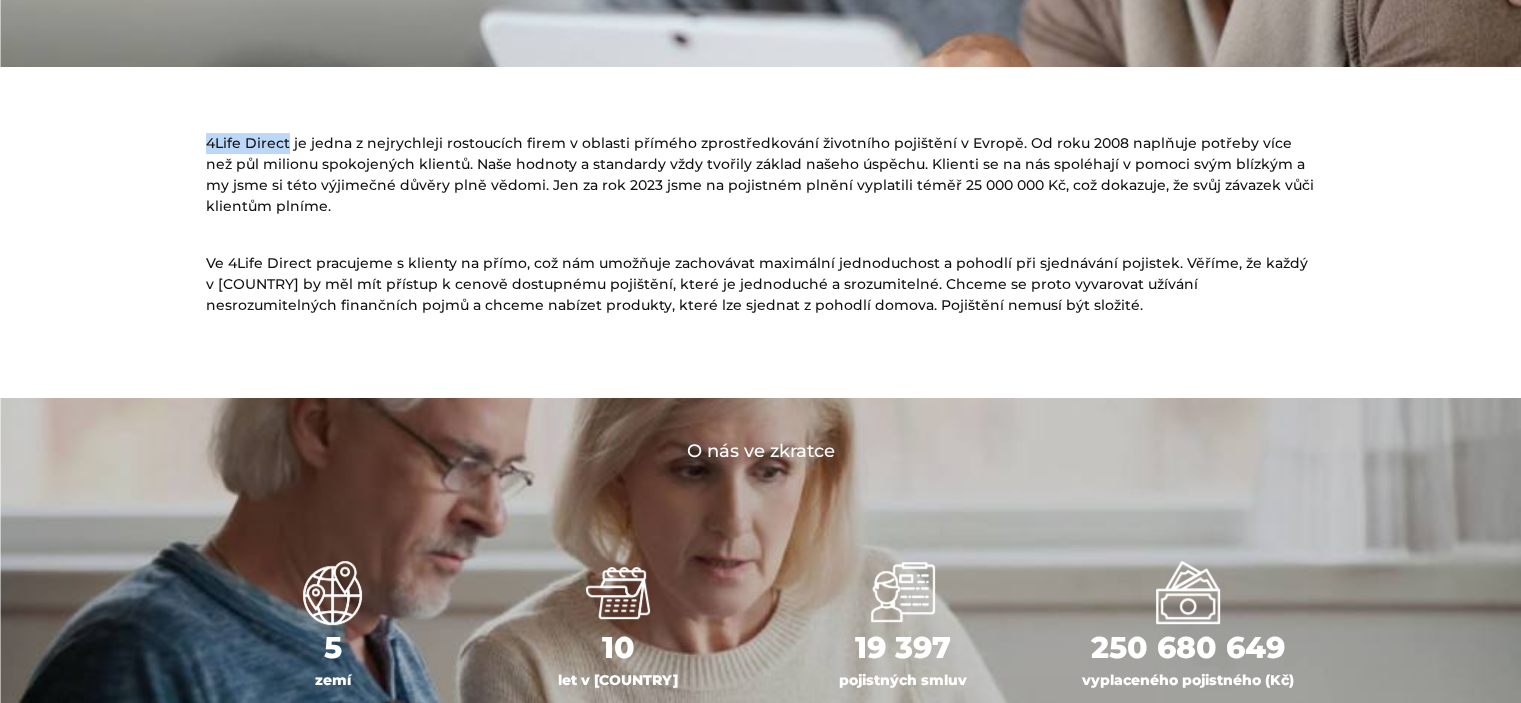 drag, startPoint x: 204, startPoint y: 136, endPoint x: 286, endPoint y: 142, distance: 82.219215 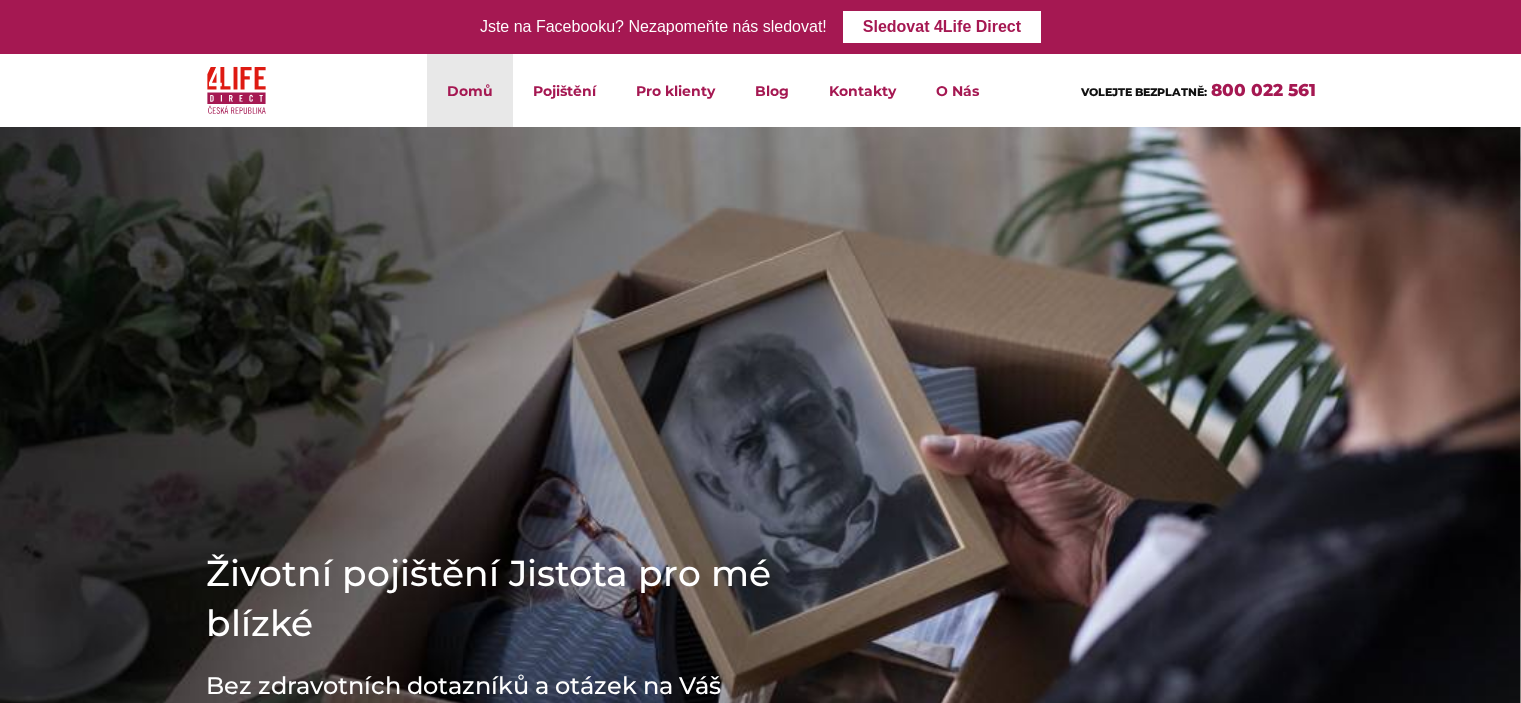 scroll, scrollTop: 0, scrollLeft: 0, axis: both 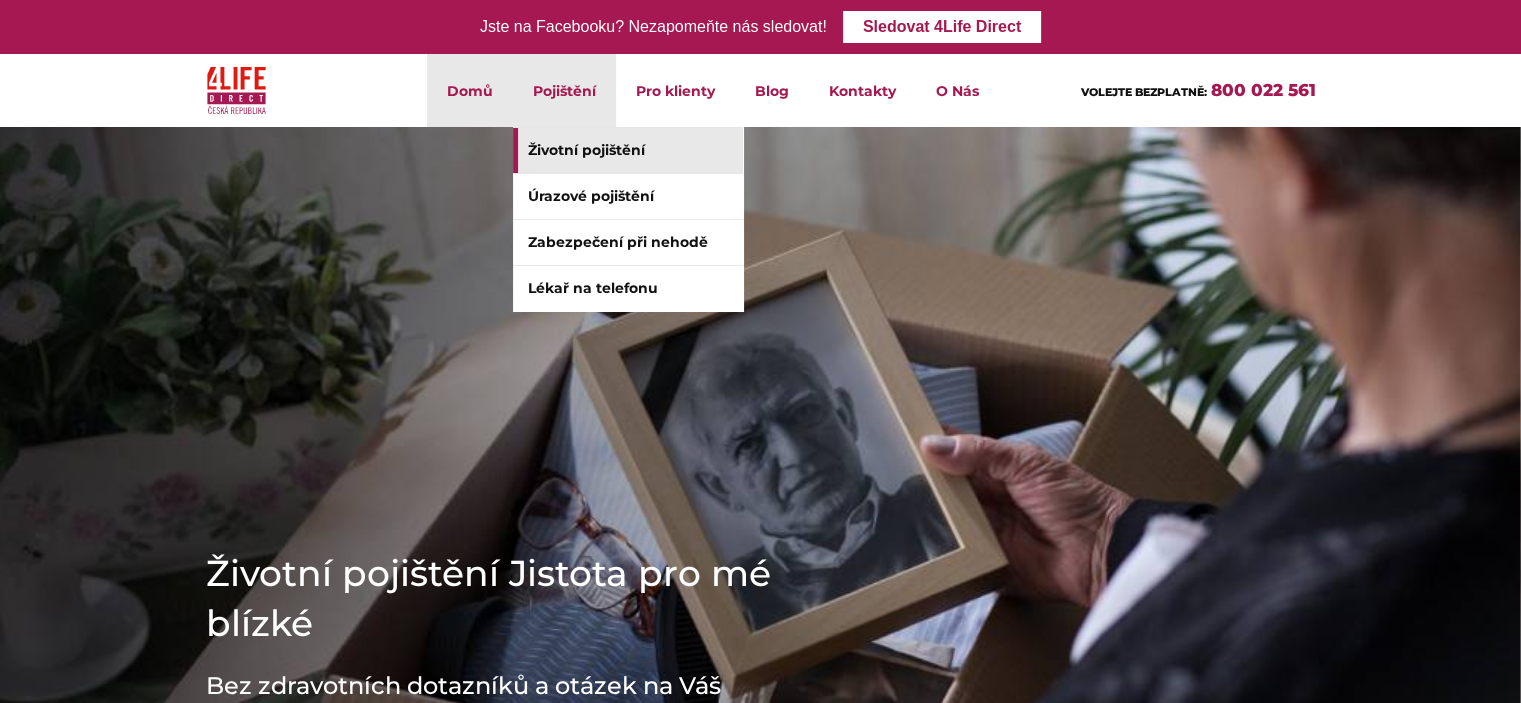 click on "Životní pojištění" at bounding box center (628, 150) 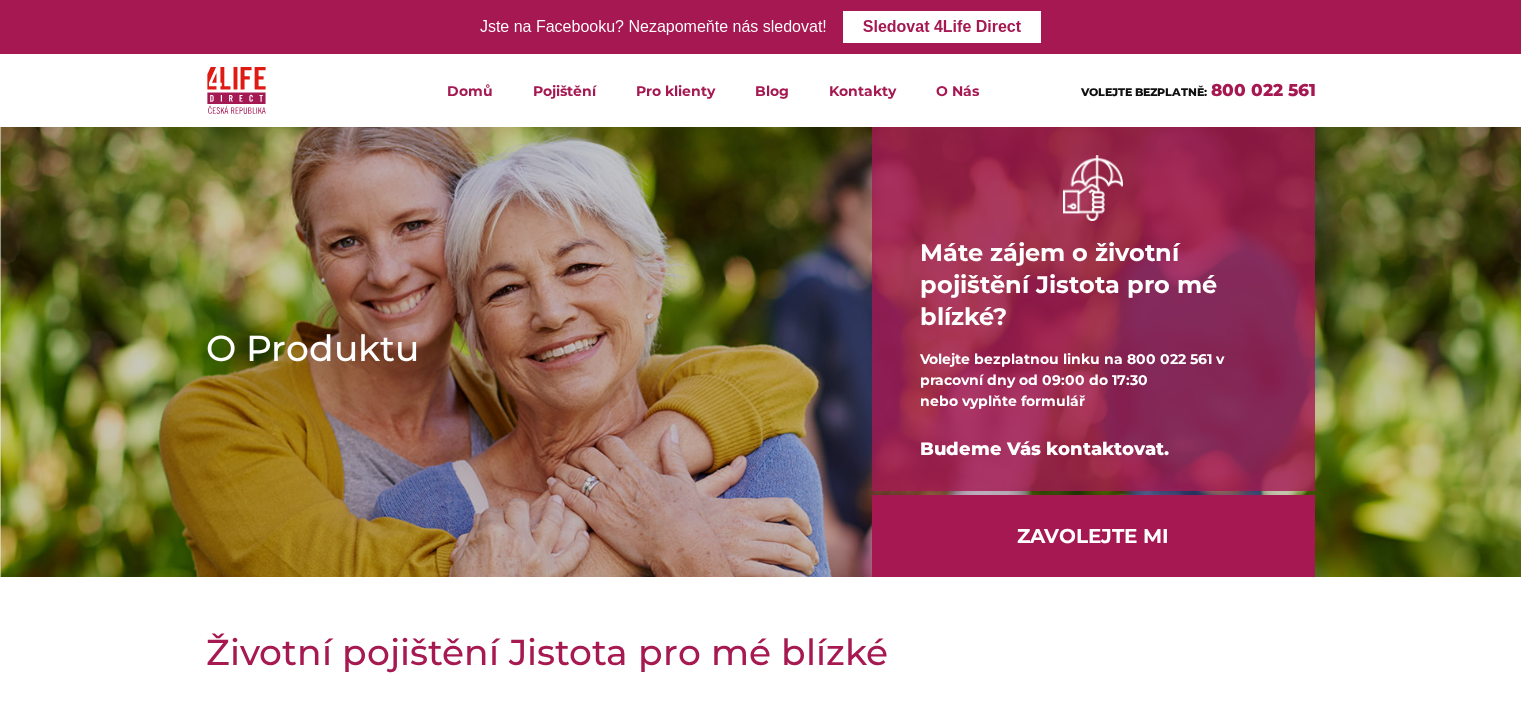 scroll, scrollTop: 0, scrollLeft: 0, axis: both 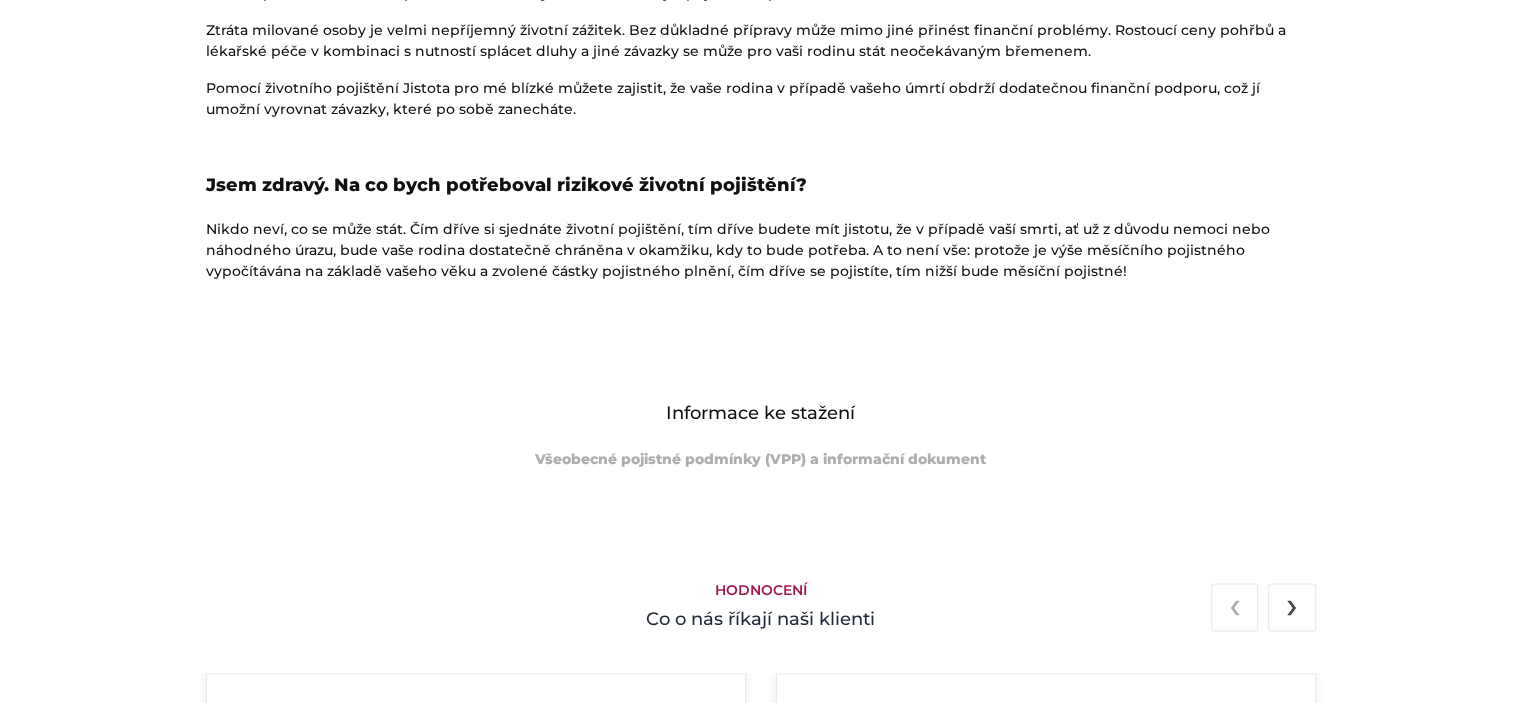 click on "Všeobecné pojistné podmínky (VPP) a informační dokument" at bounding box center [760, 459] 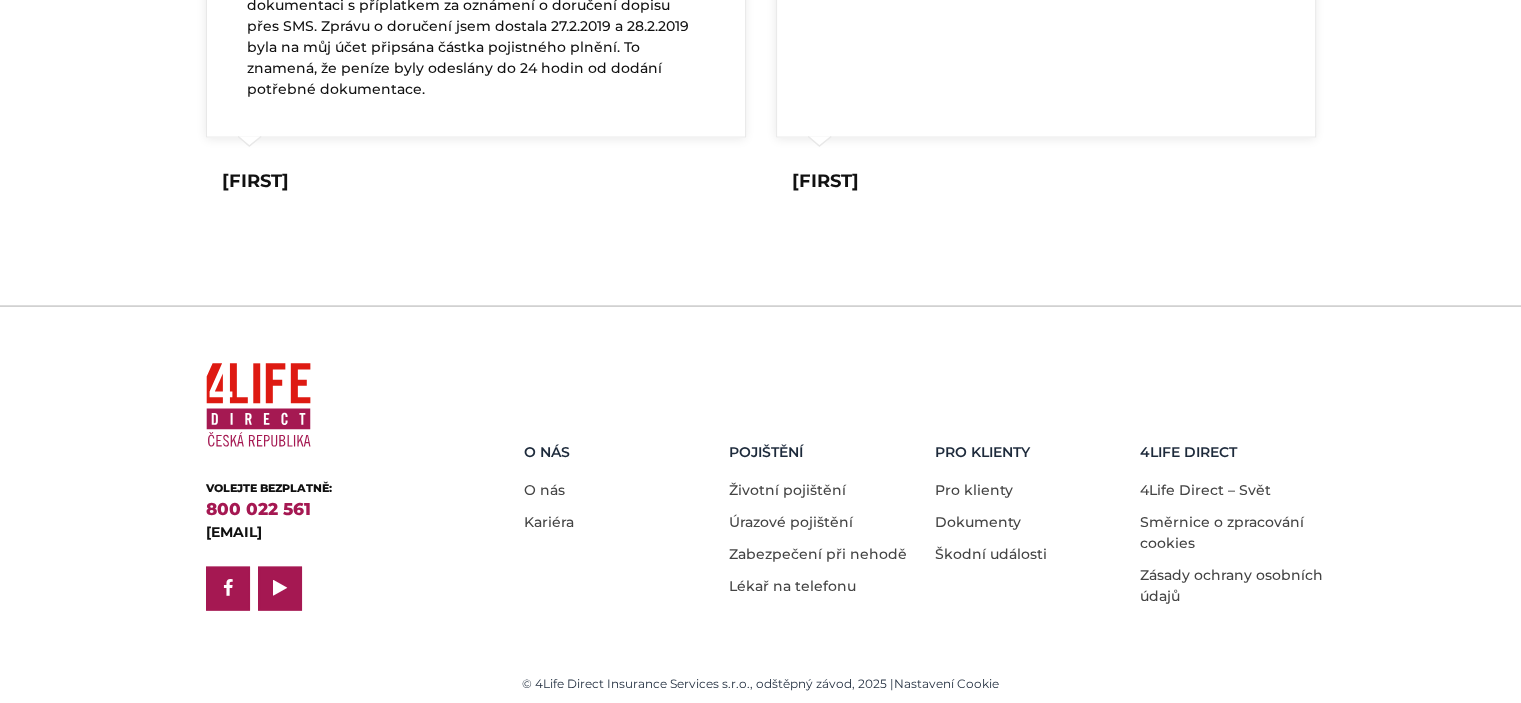 scroll, scrollTop: 4011, scrollLeft: 0, axis: vertical 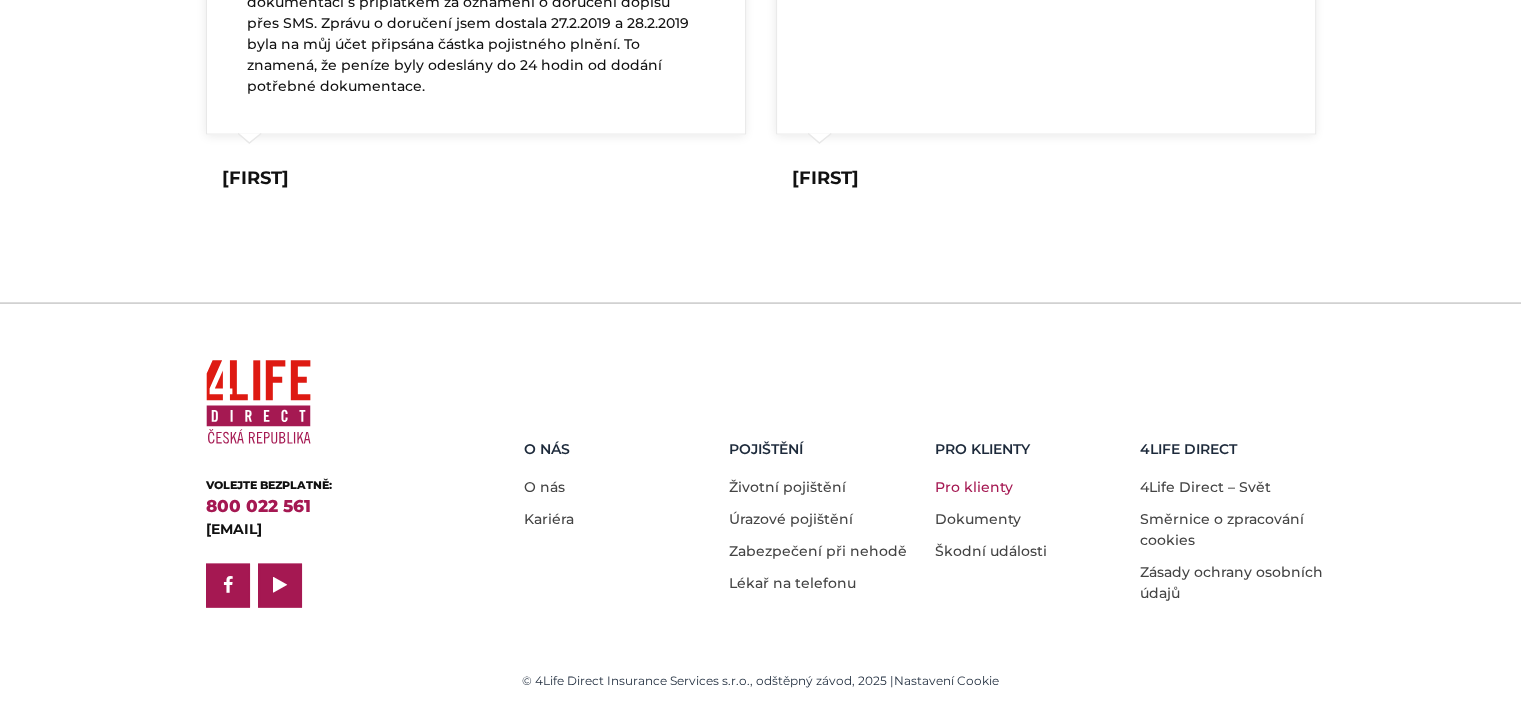 click on "Pro klienty" at bounding box center (974, 487) 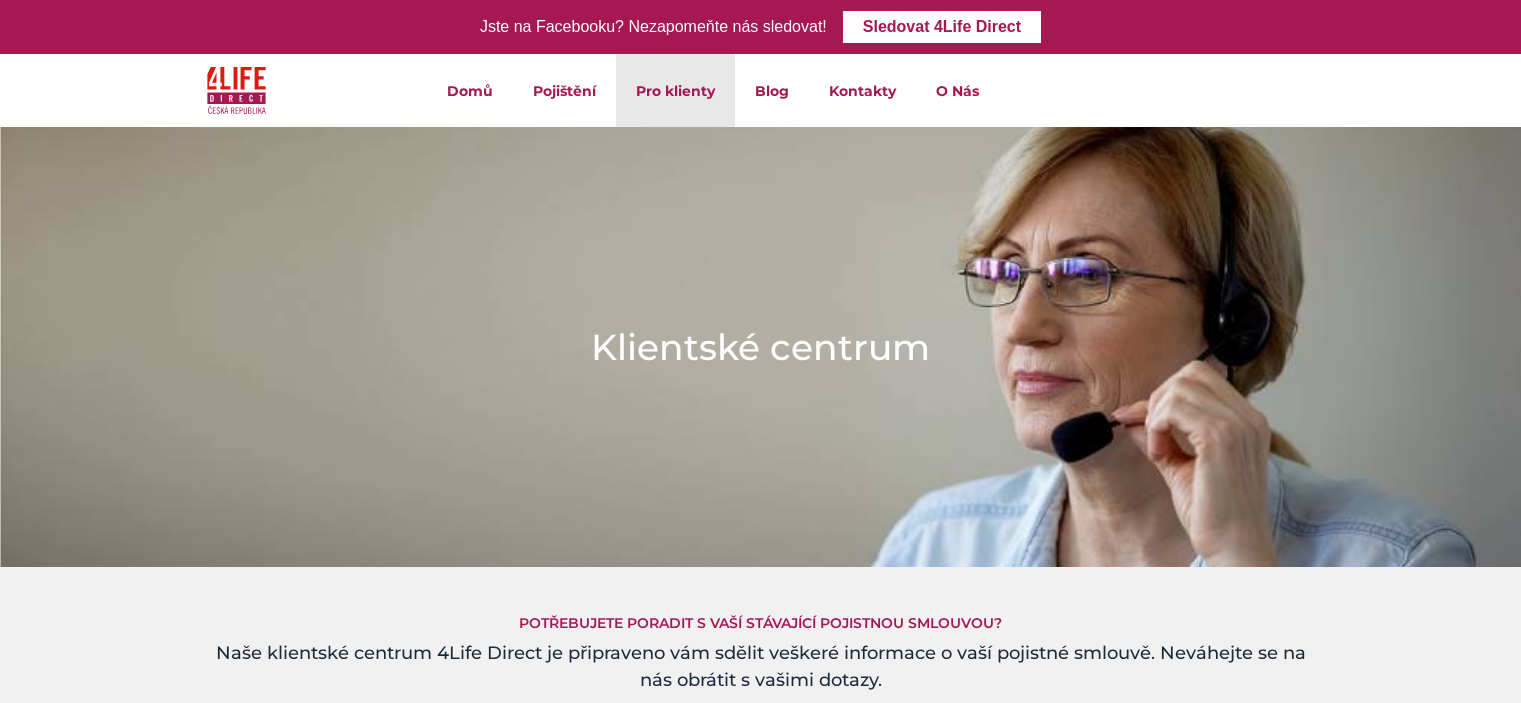 scroll, scrollTop: 0, scrollLeft: 0, axis: both 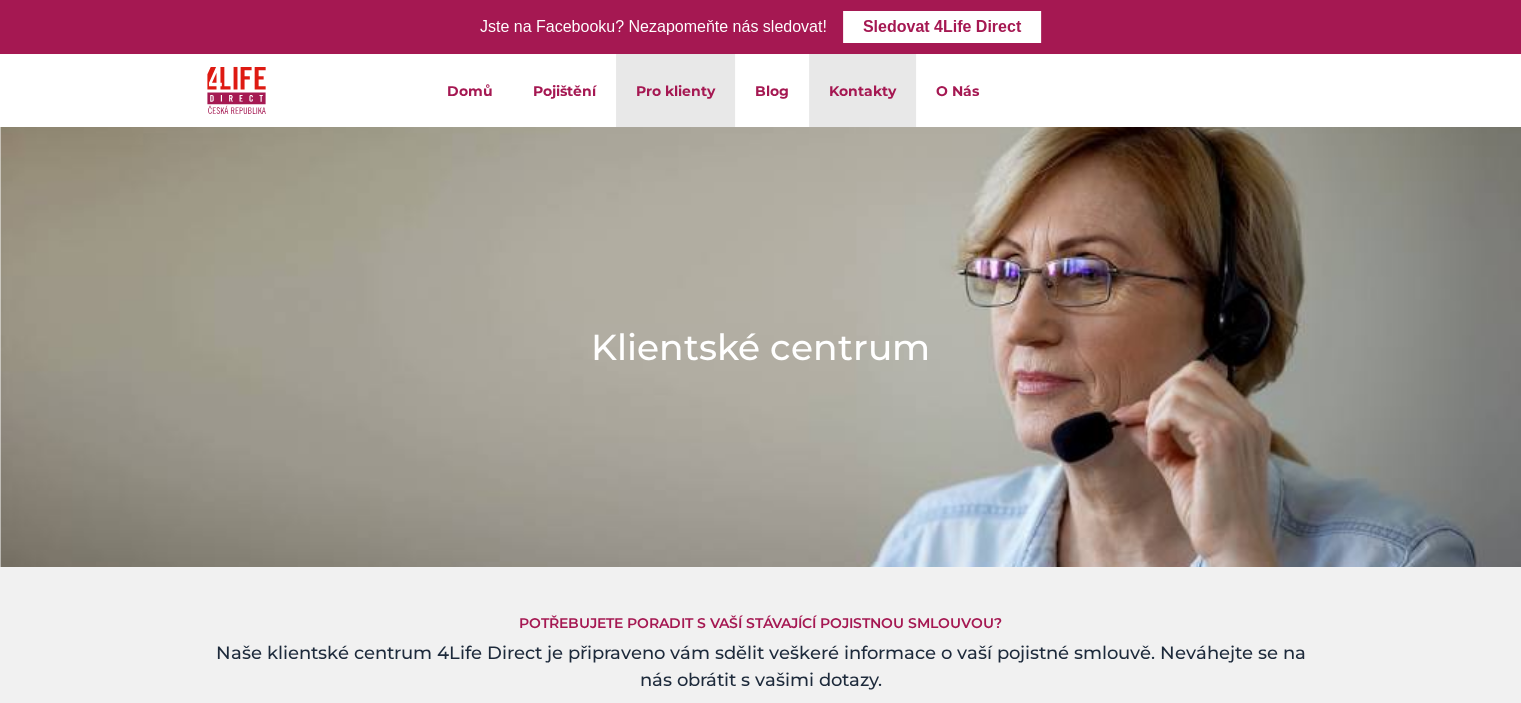 click on "Kontakty" at bounding box center (862, 90) 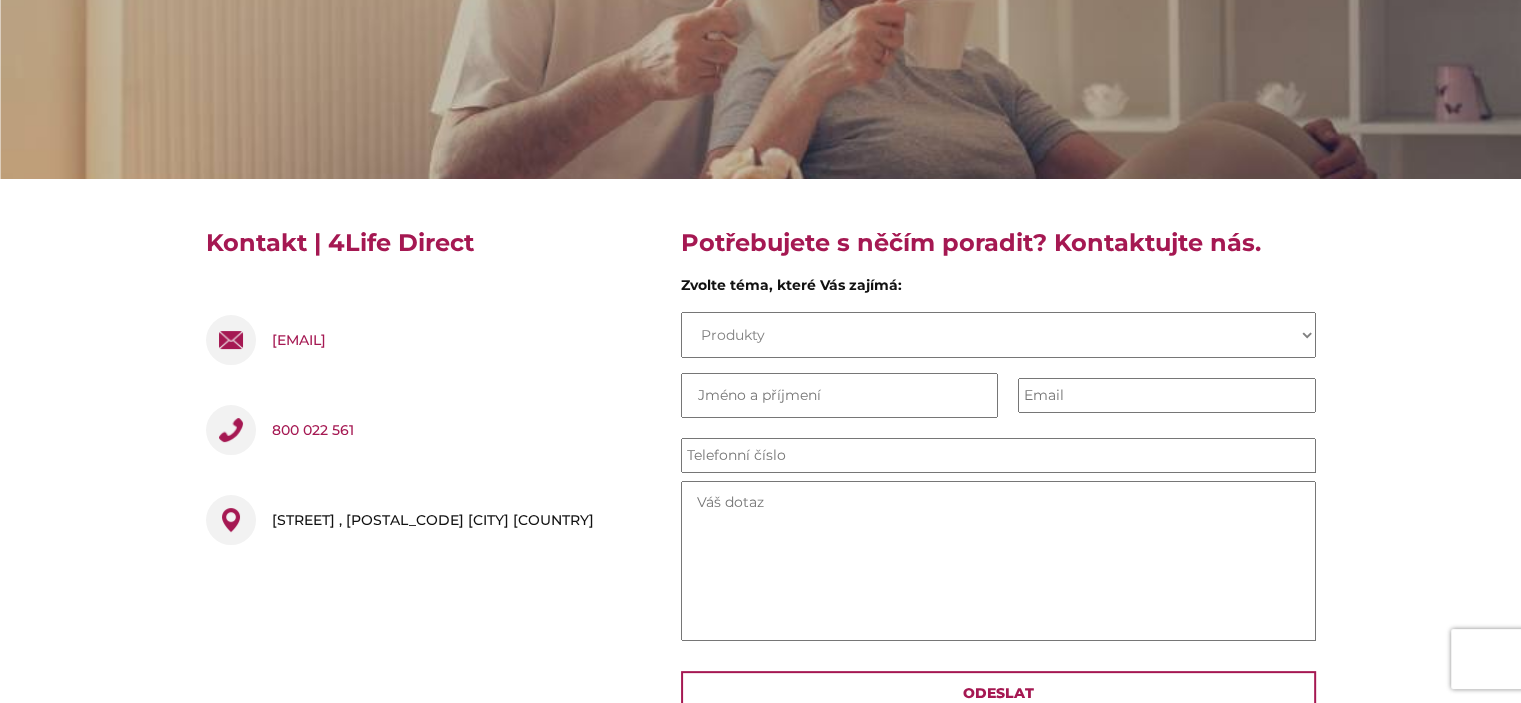 scroll, scrollTop: 400, scrollLeft: 0, axis: vertical 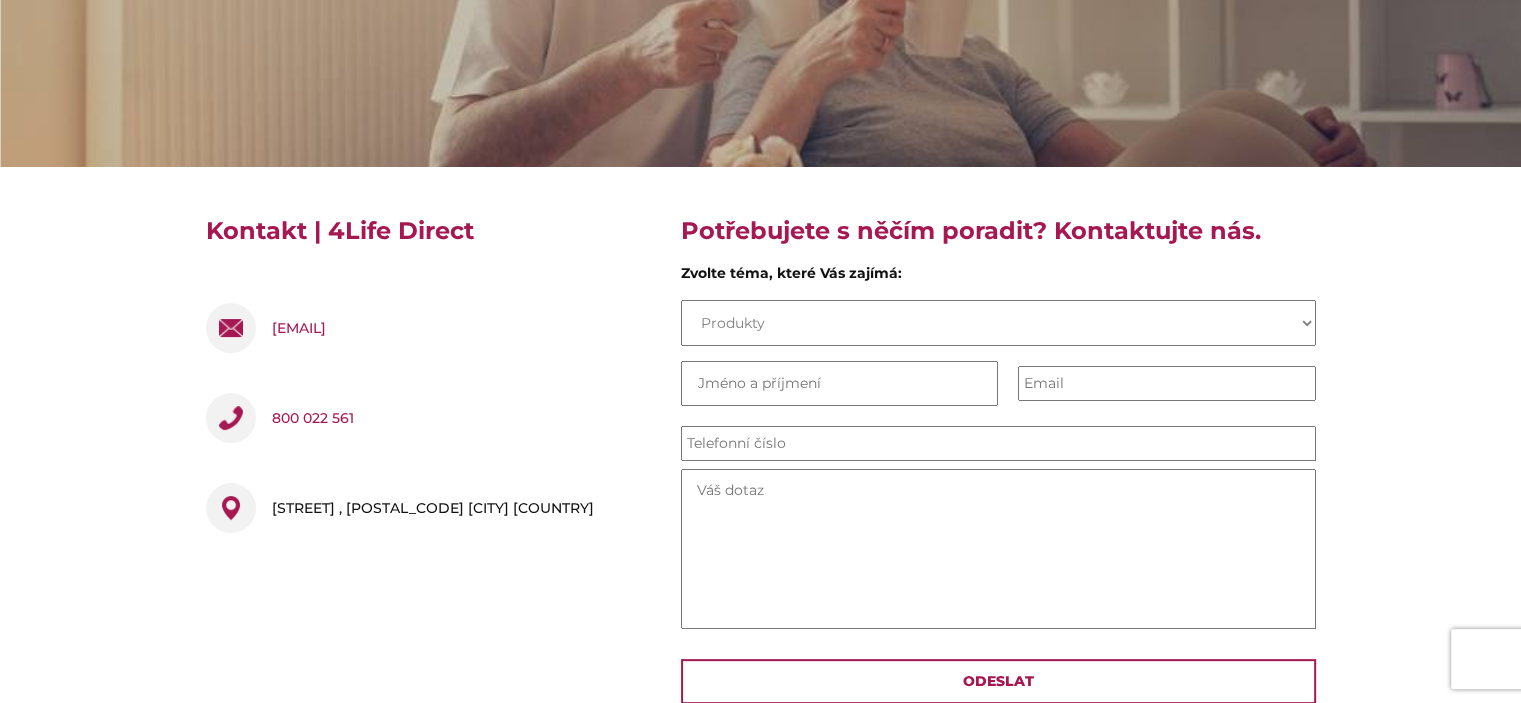 click on "Produkty Pojistná smlouva Pojistná událost O společnosti Práce Názor nebo nápad" at bounding box center (998, 323) 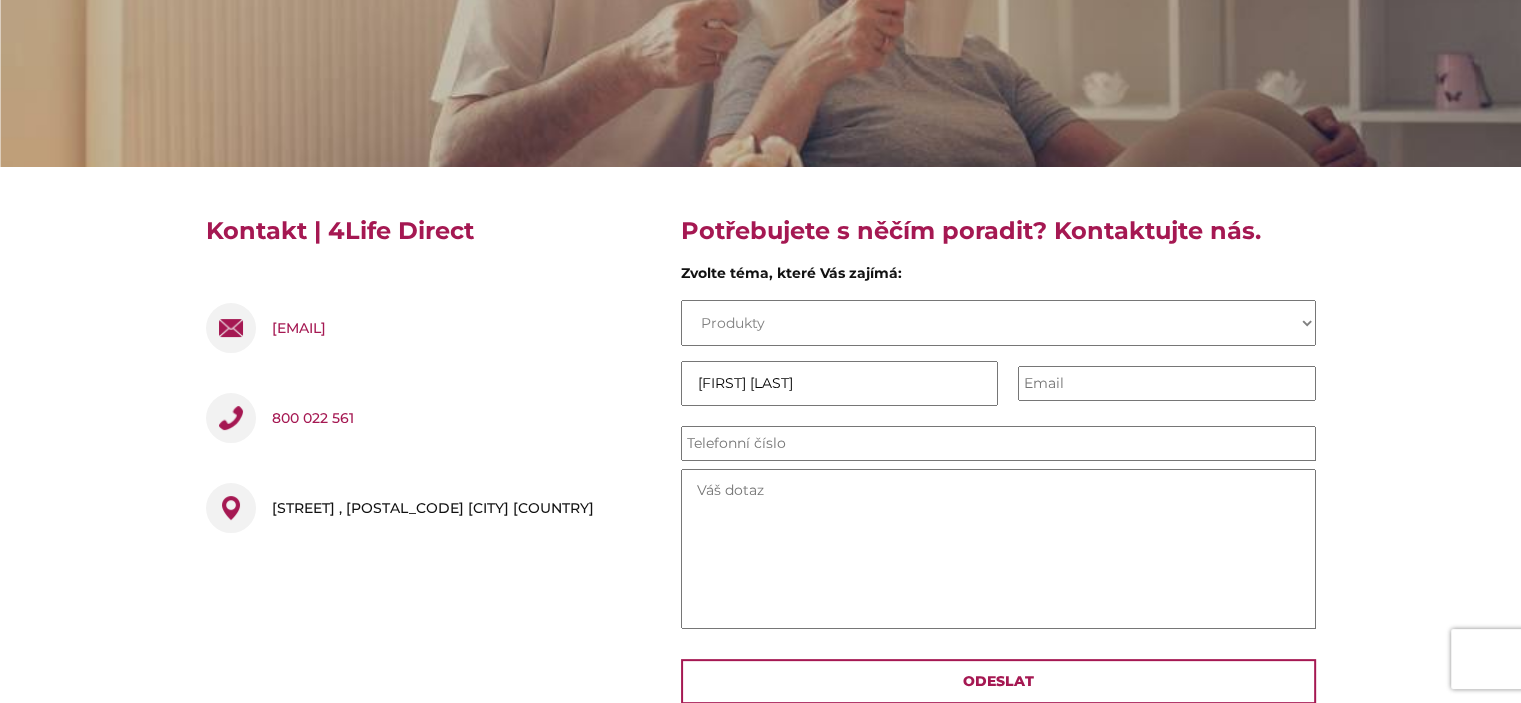 type on "novako.mirka@seznam.cz" 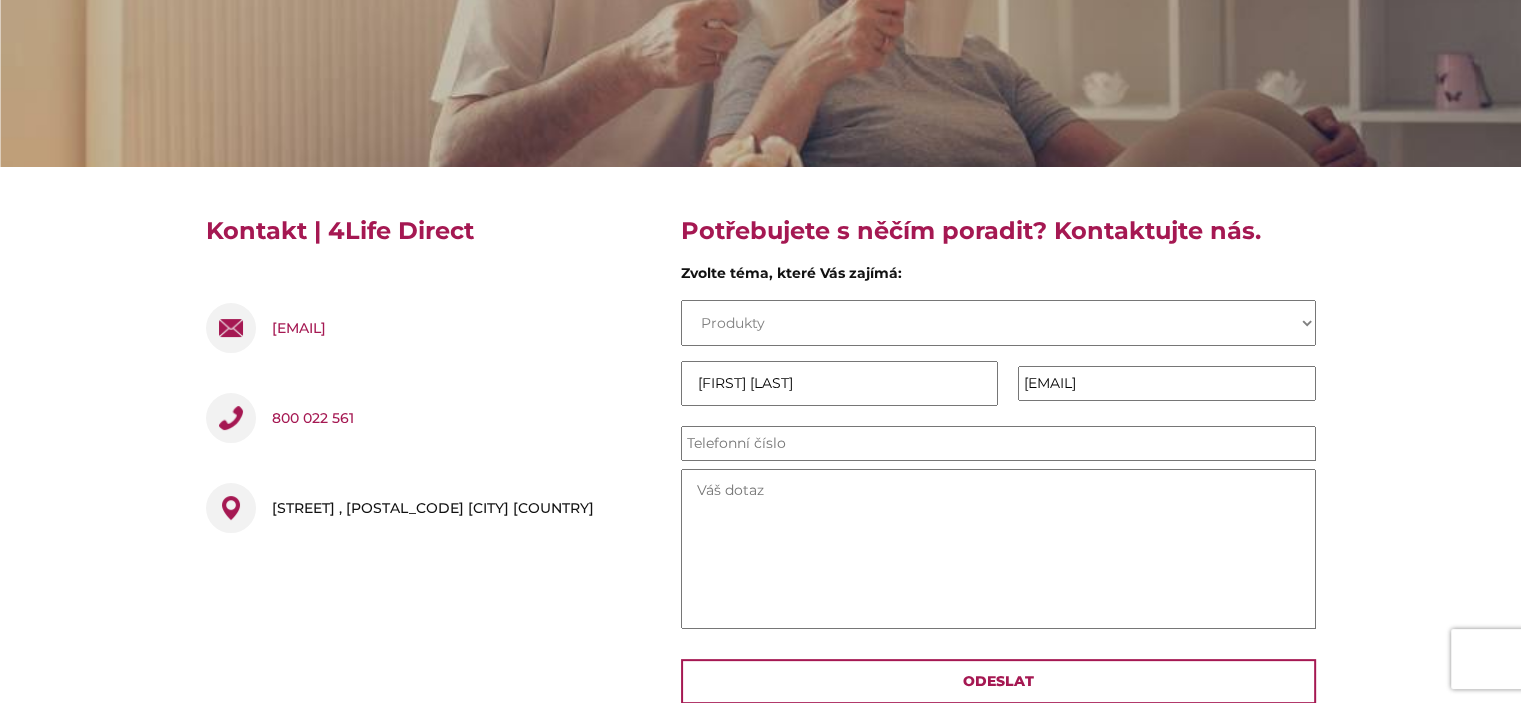 type on "702489451" 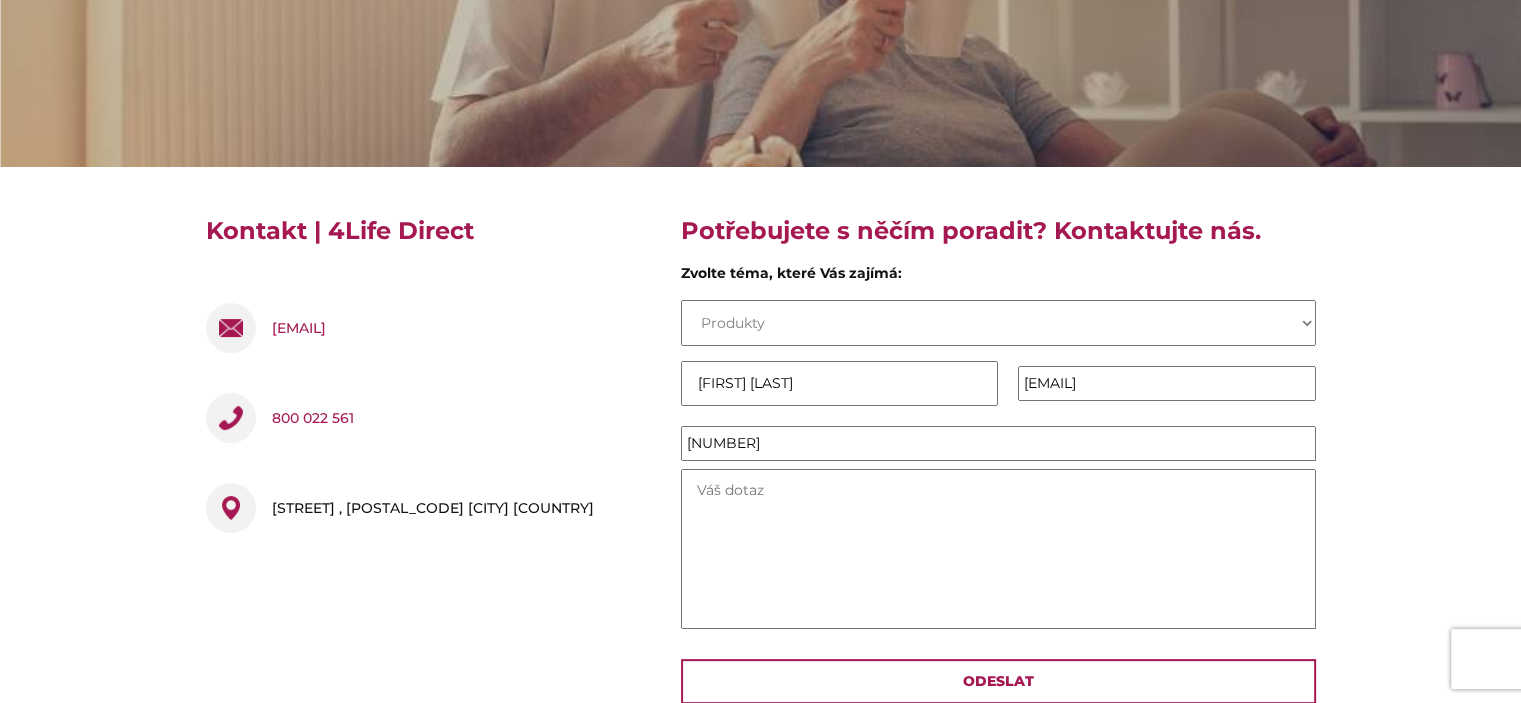 click on "Produkty Pojistná smlouva Pojistná událost O společnosti Práce Názor nebo nápad" at bounding box center (998, 323) 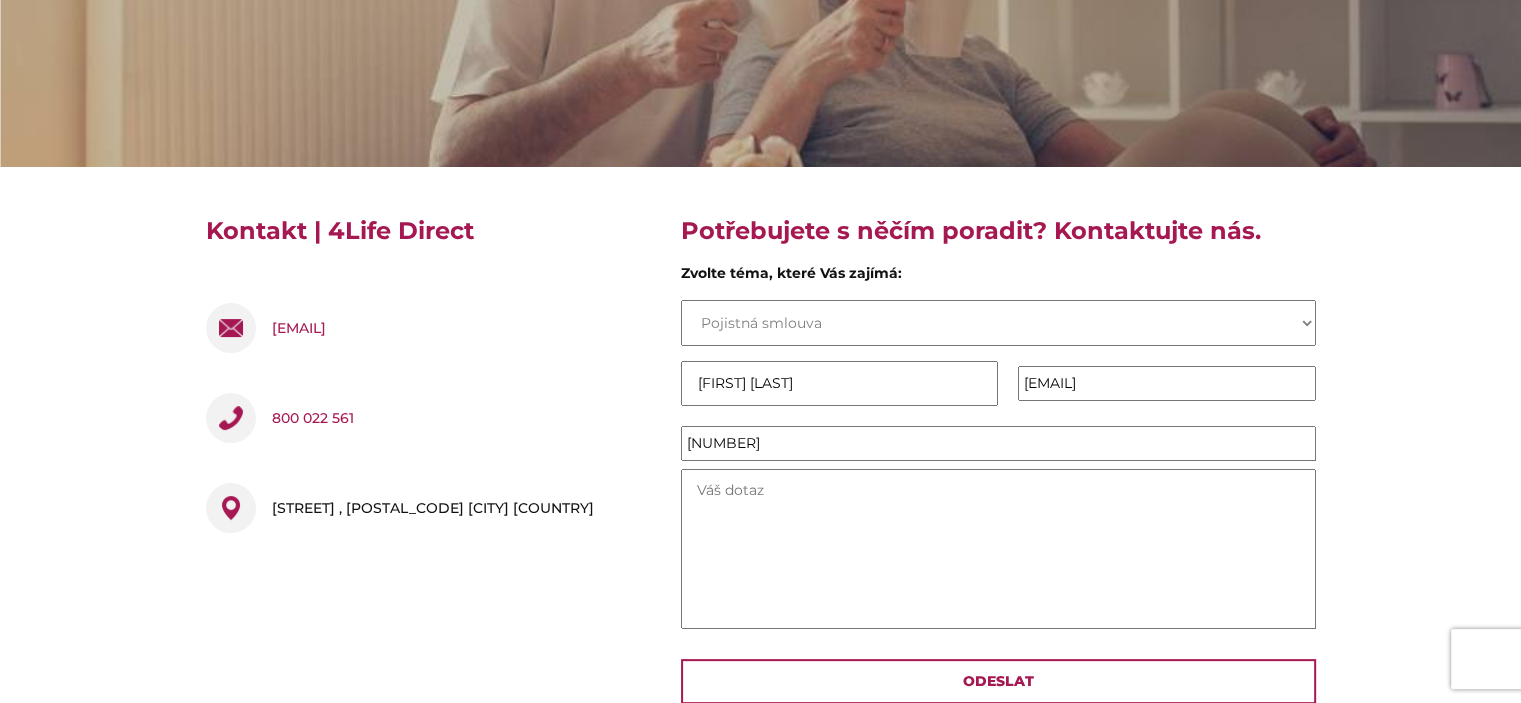 click on "Message *" at bounding box center (998, 549) 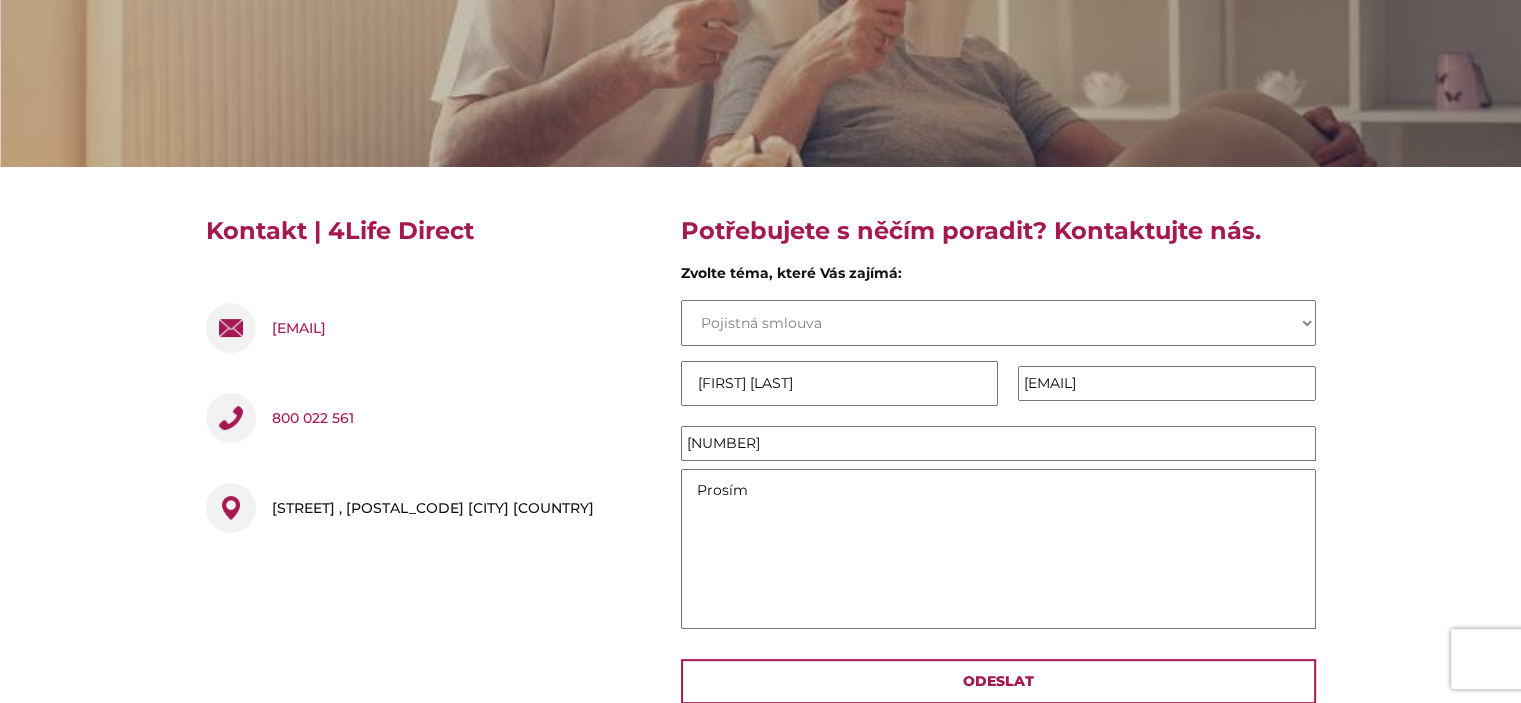 type on "Prosím" 